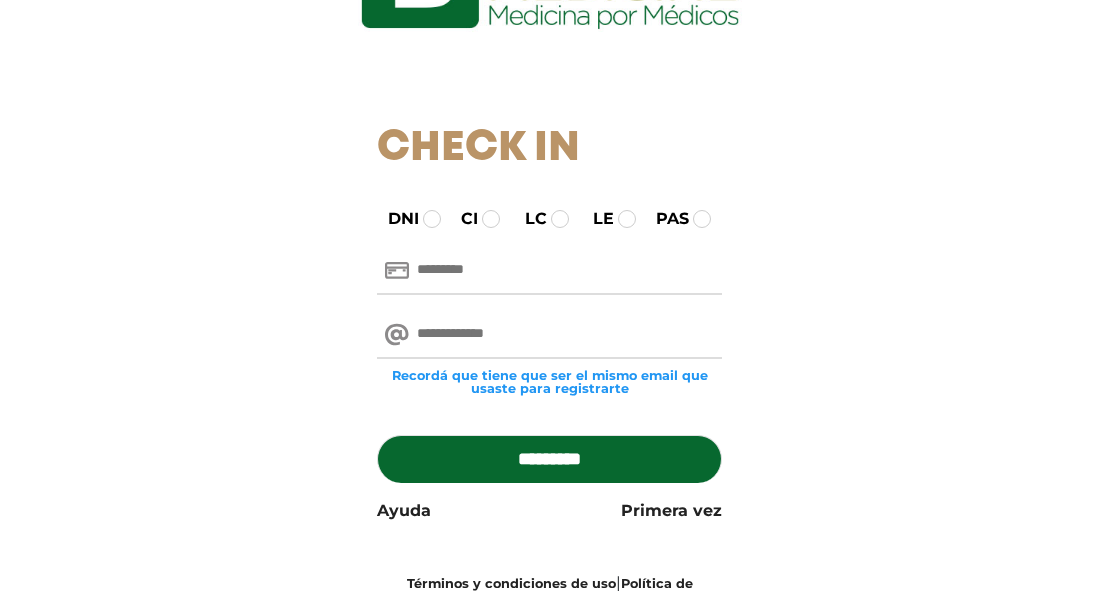 scroll, scrollTop: 327, scrollLeft: 0, axis: vertical 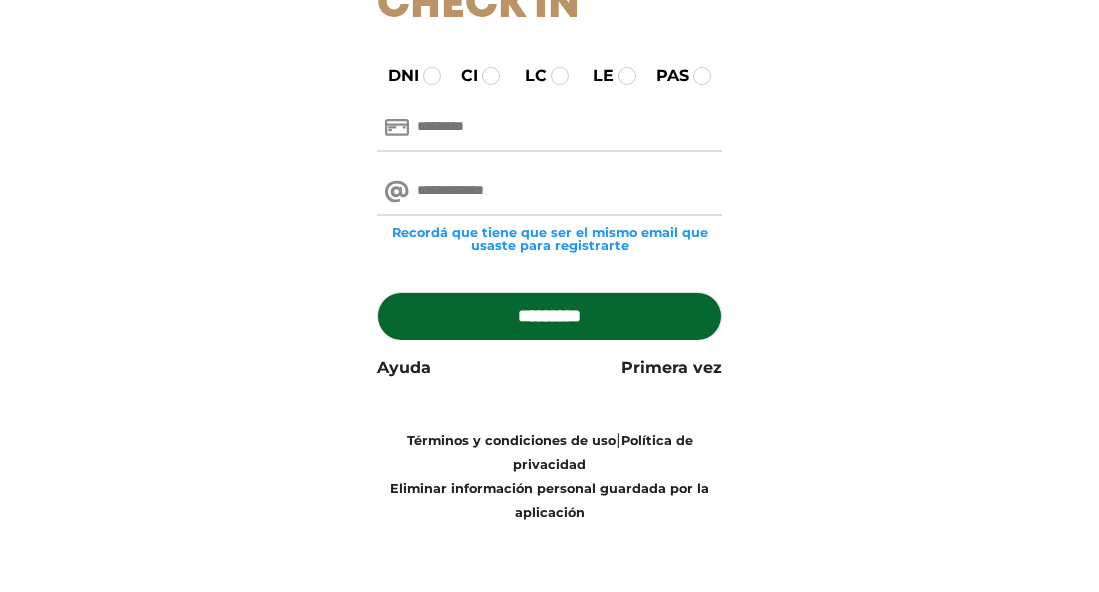 click at bounding box center [549, 192] 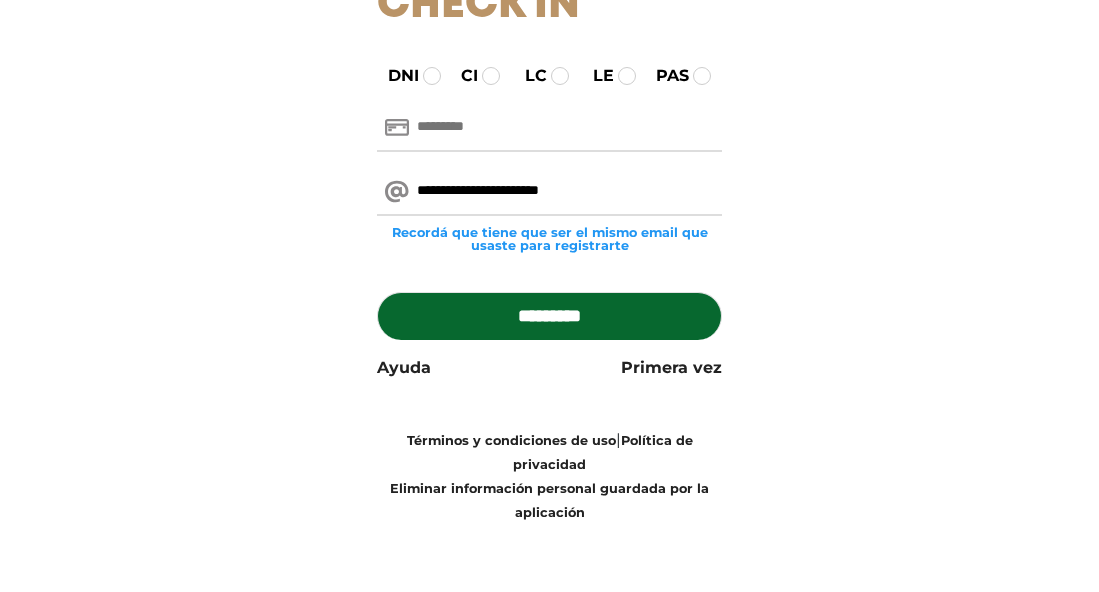 type on "**********" 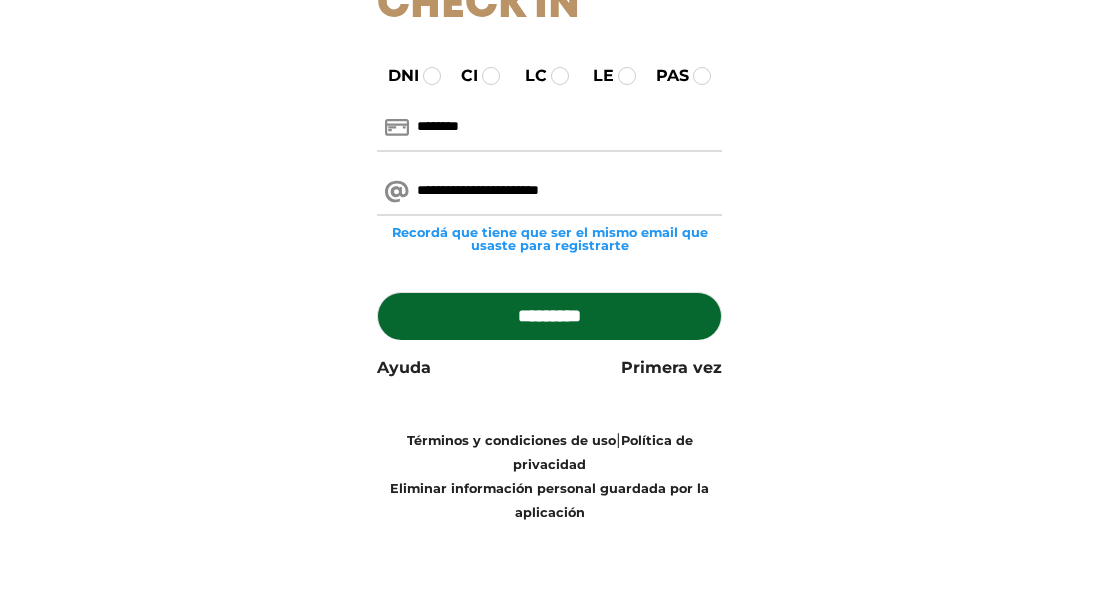 type on "********" 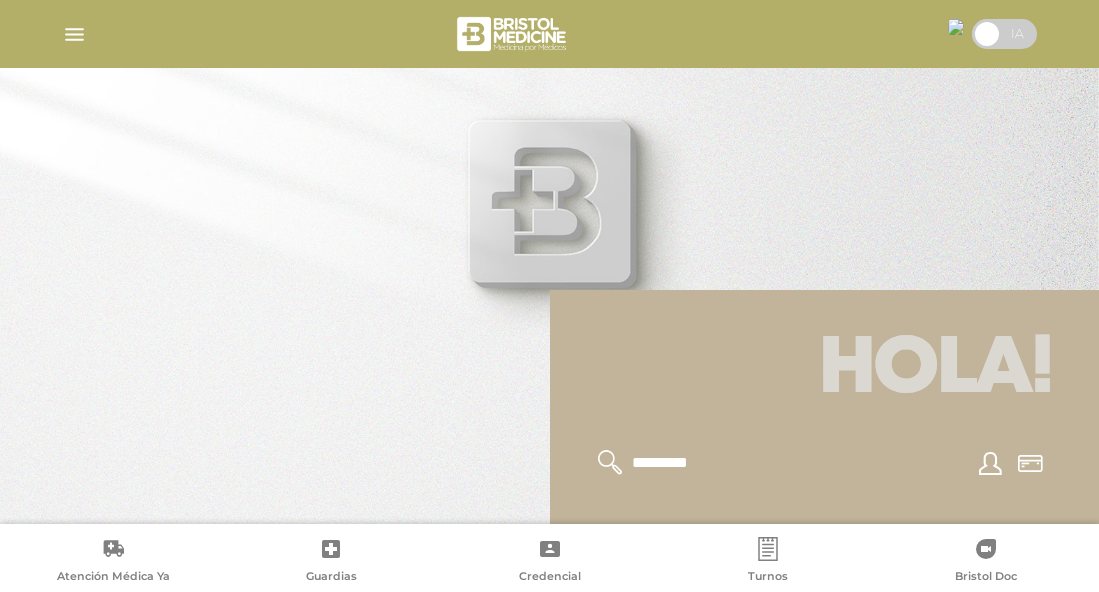 scroll, scrollTop: 0, scrollLeft: 0, axis: both 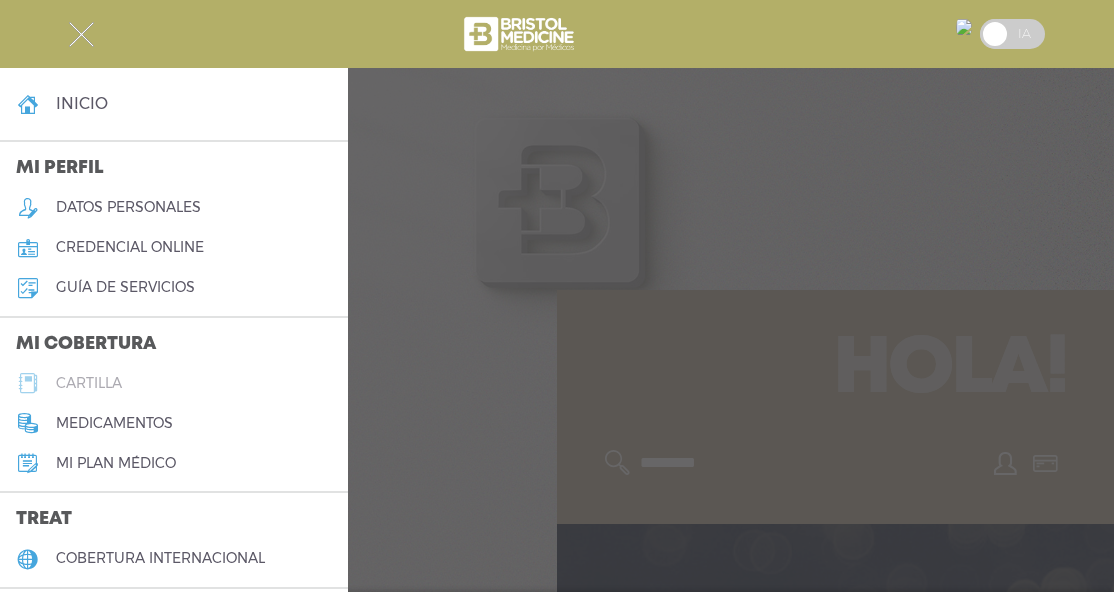 click on "cartilla" at bounding box center (89, 383) 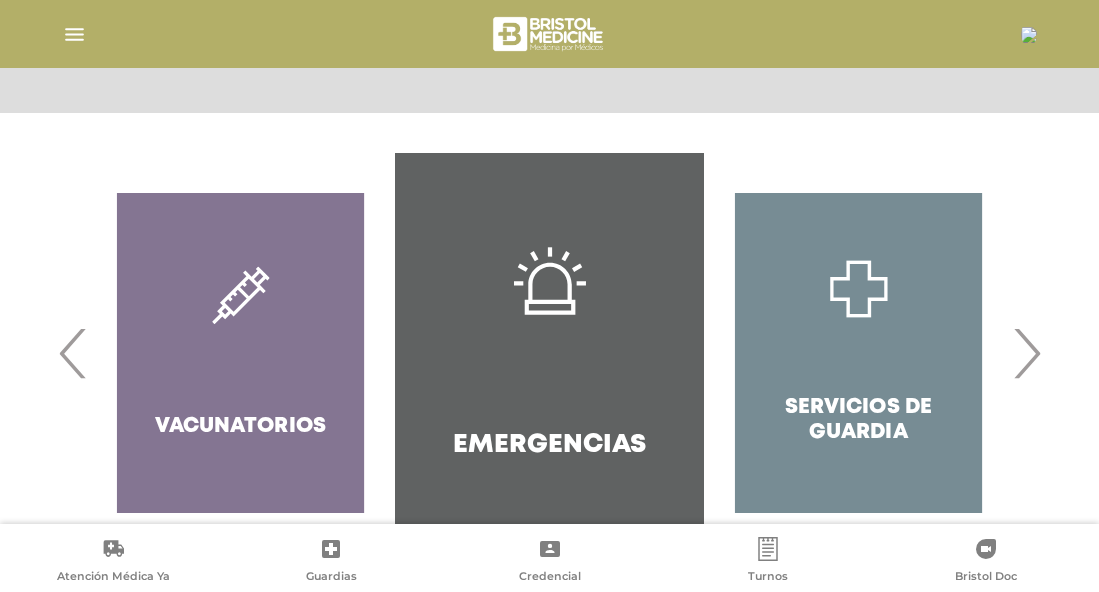 scroll, scrollTop: 435, scrollLeft: 0, axis: vertical 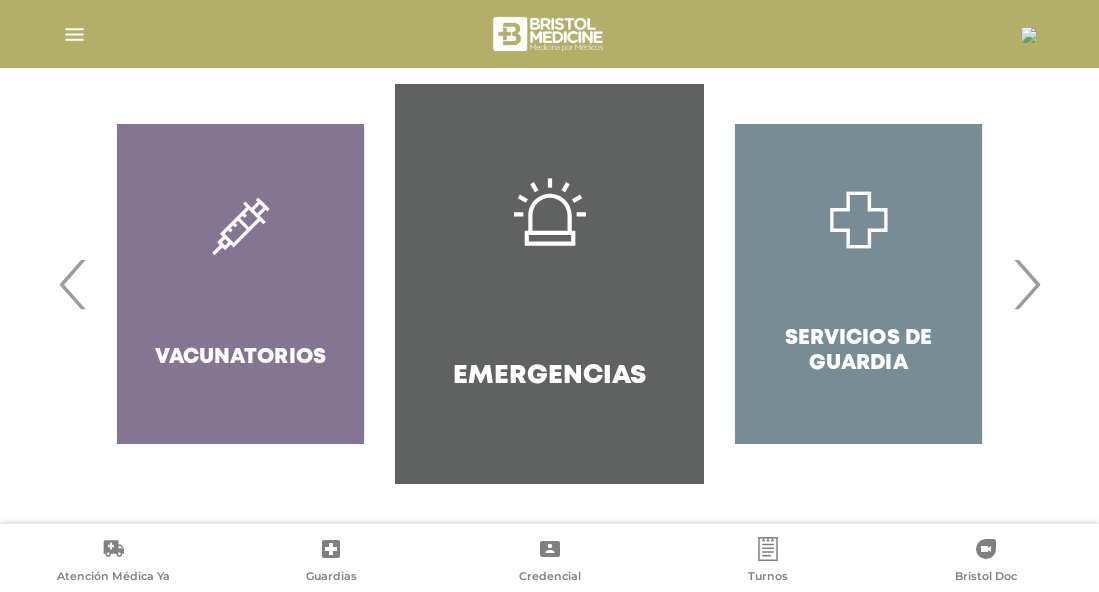 click on "›" at bounding box center [1026, 284] 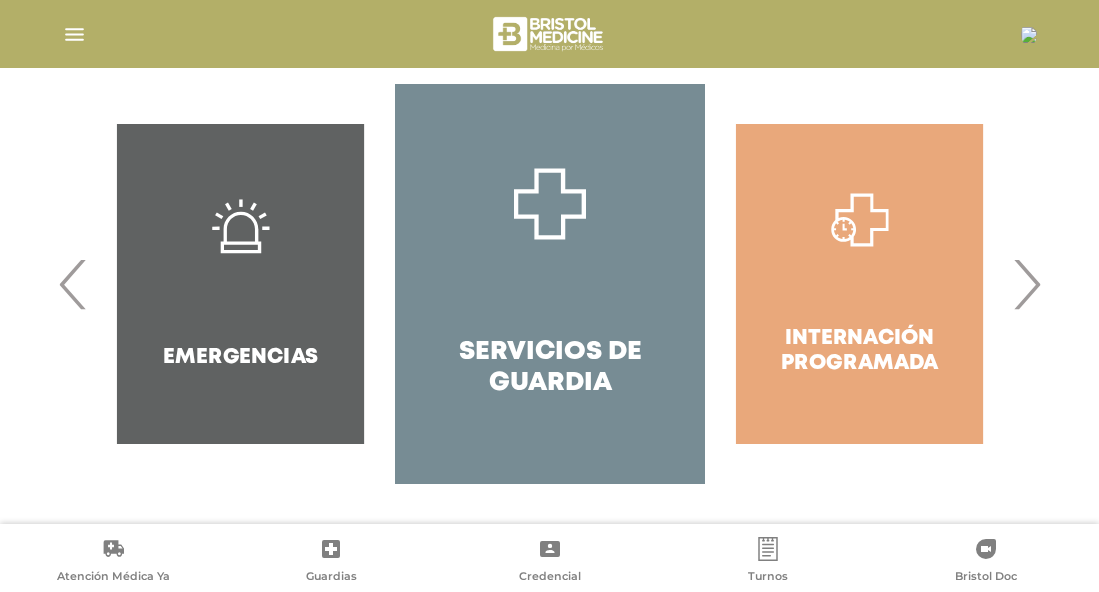 click on "›" at bounding box center (1026, 284) 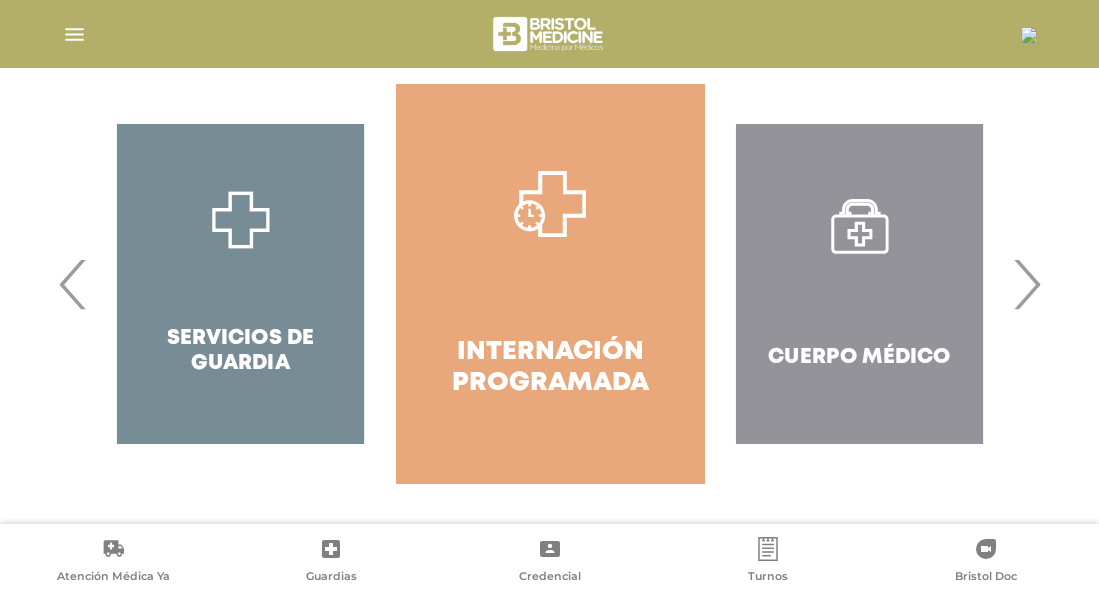 click on "›" at bounding box center [1026, 284] 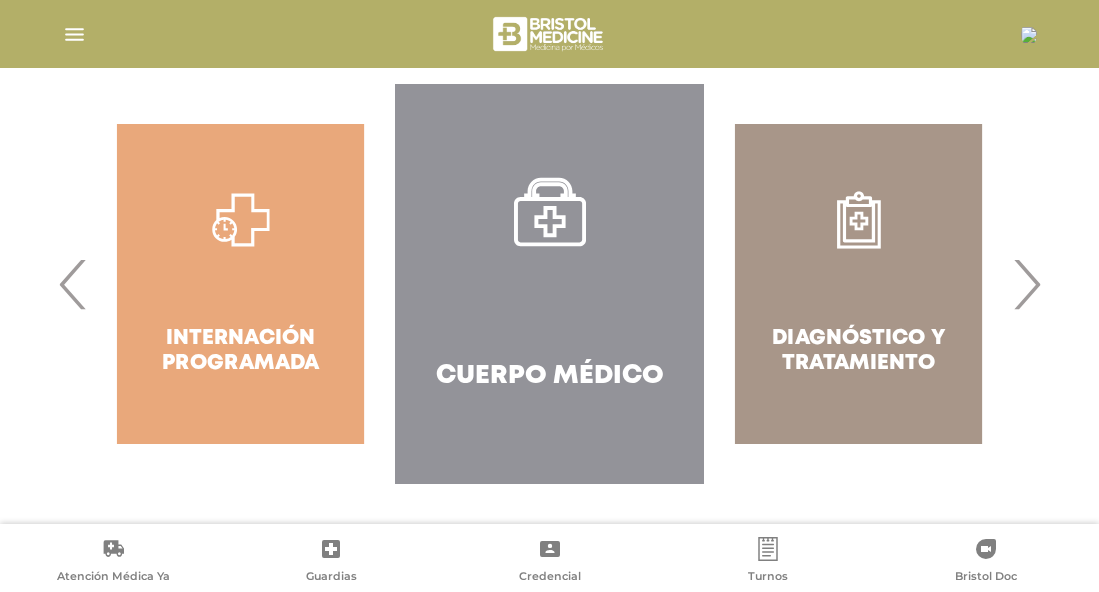 click on "›" at bounding box center (1026, 284) 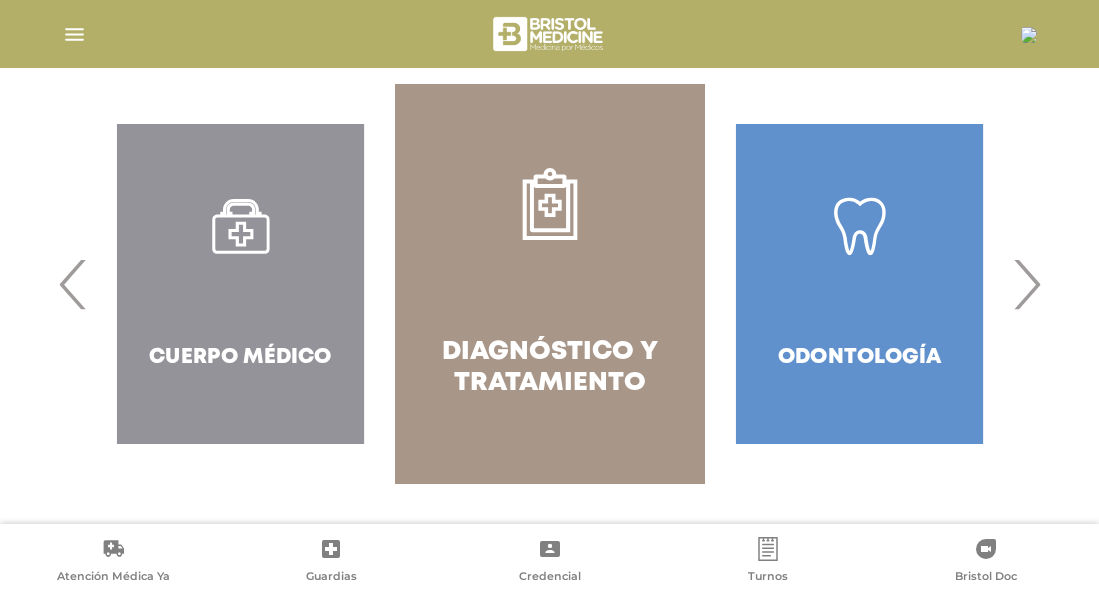 click on "Diagnóstico y Tratamiento" at bounding box center [549, 284] 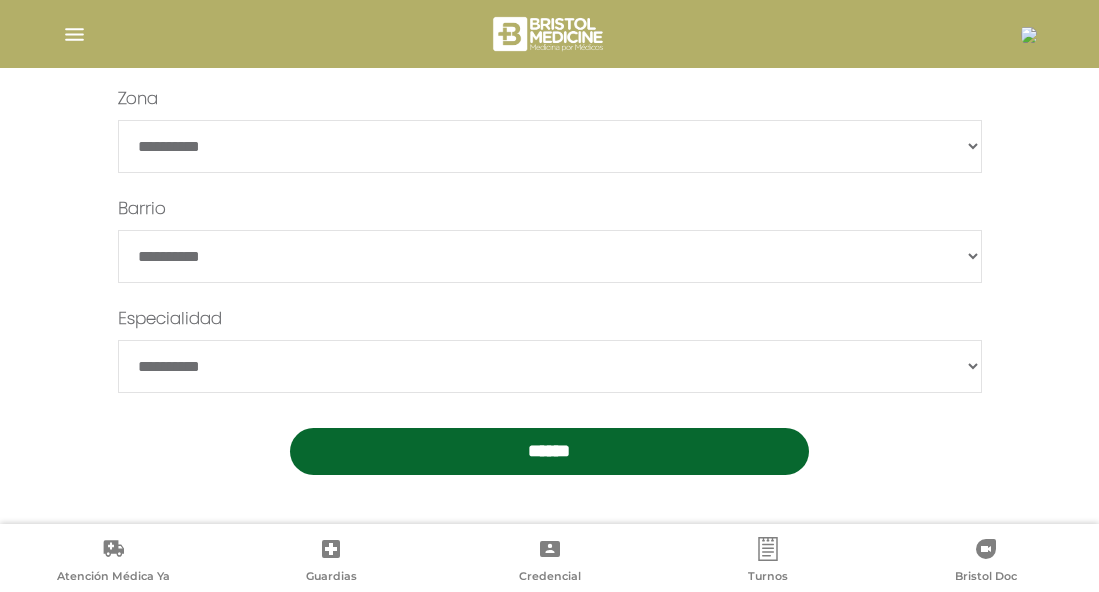 scroll, scrollTop: 709, scrollLeft: 0, axis: vertical 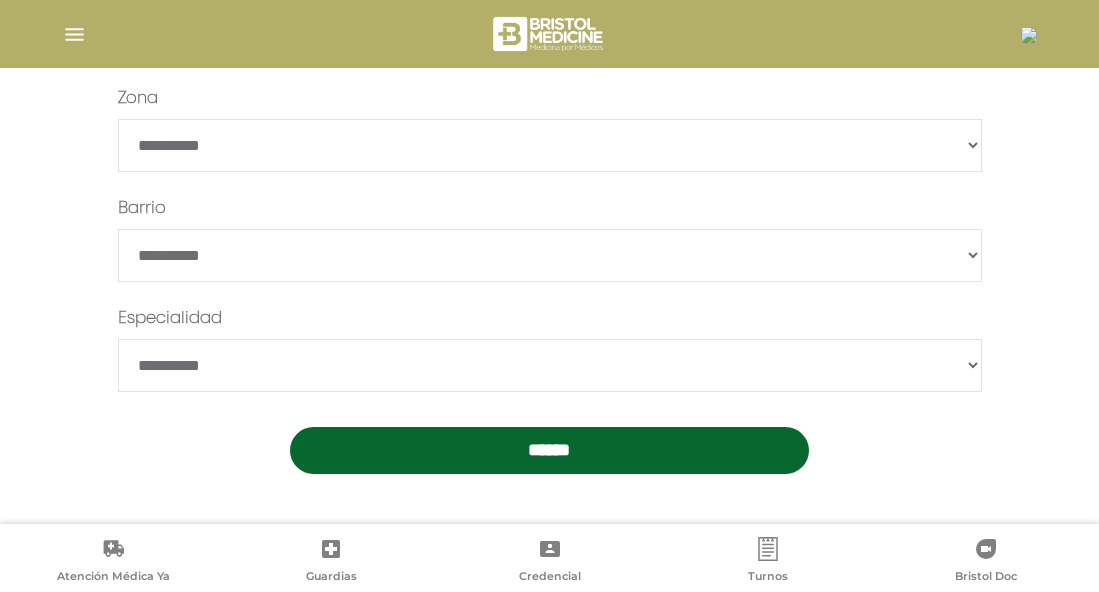 click on "**********" at bounding box center [550, 365] 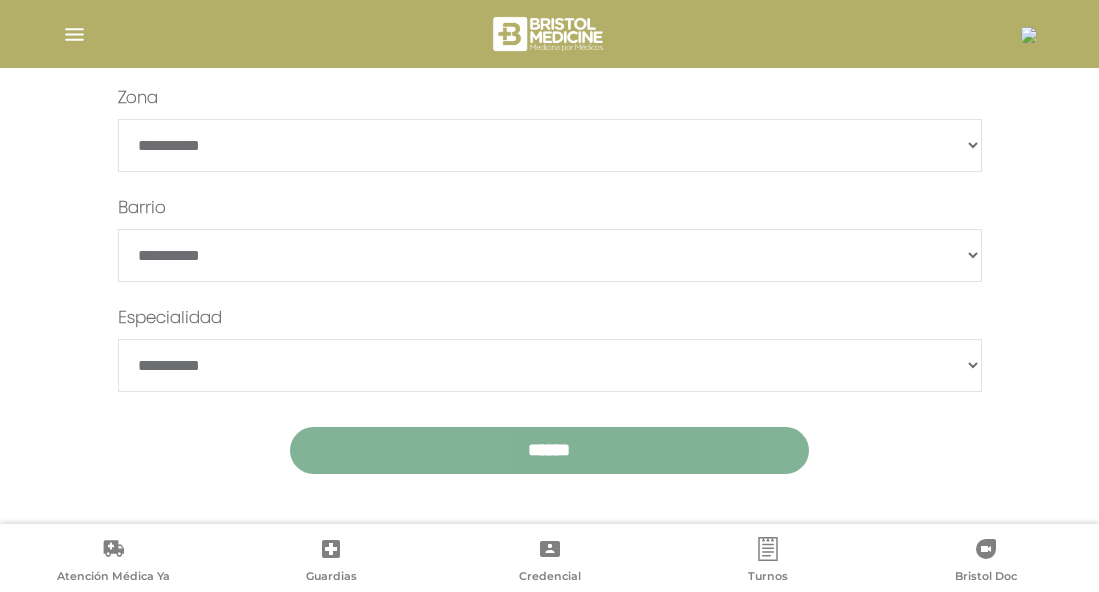 drag, startPoint x: 365, startPoint y: 439, endPoint x: 495, endPoint y: 206, distance: 266.81268 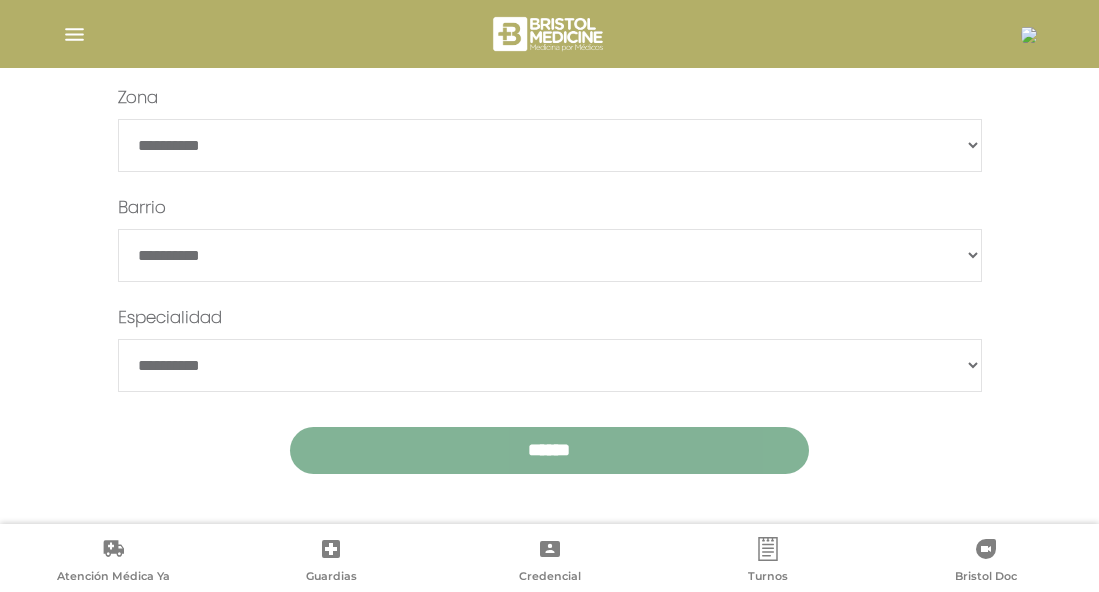 select on "*********" 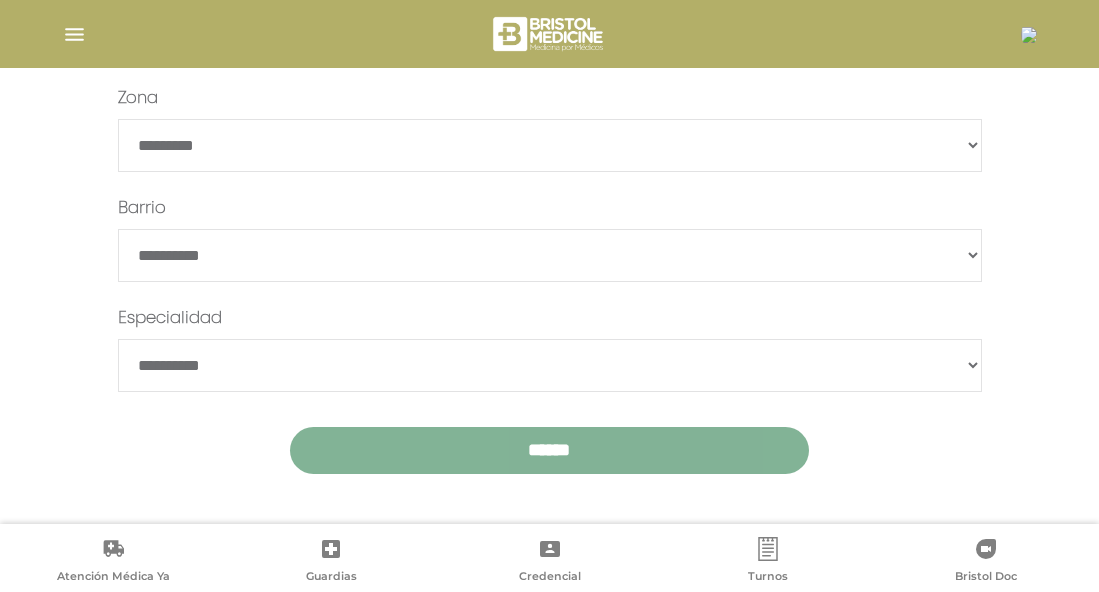 click on "**********" at bounding box center [550, 145] 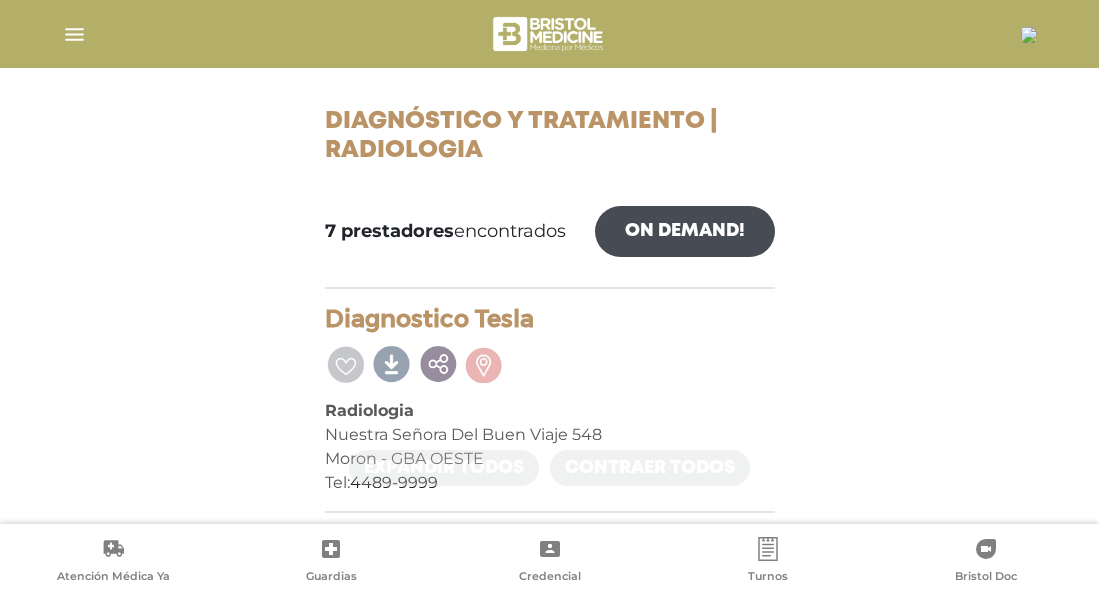 scroll, scrollTop: 300, scrollLeft: 0, axis: vertical 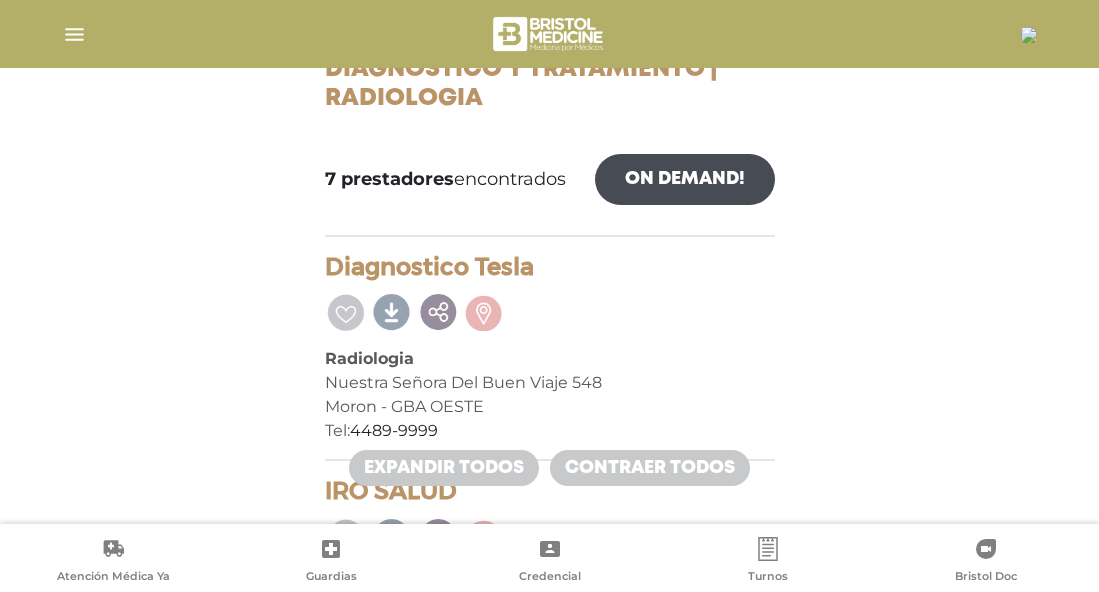 drag, startPoint x: 860, startPoint y: 296, endPoint x: 860, endPoint y: 309, distance: 13 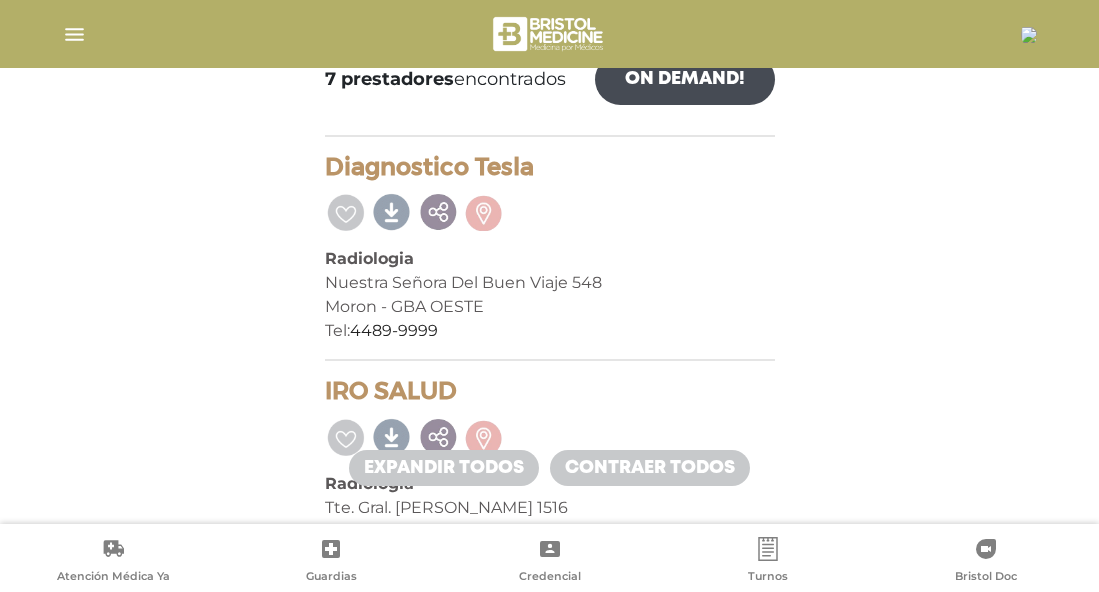 click on "Nuestra Señora Del Buen Viaje 548" at bounding box center [550, 283] 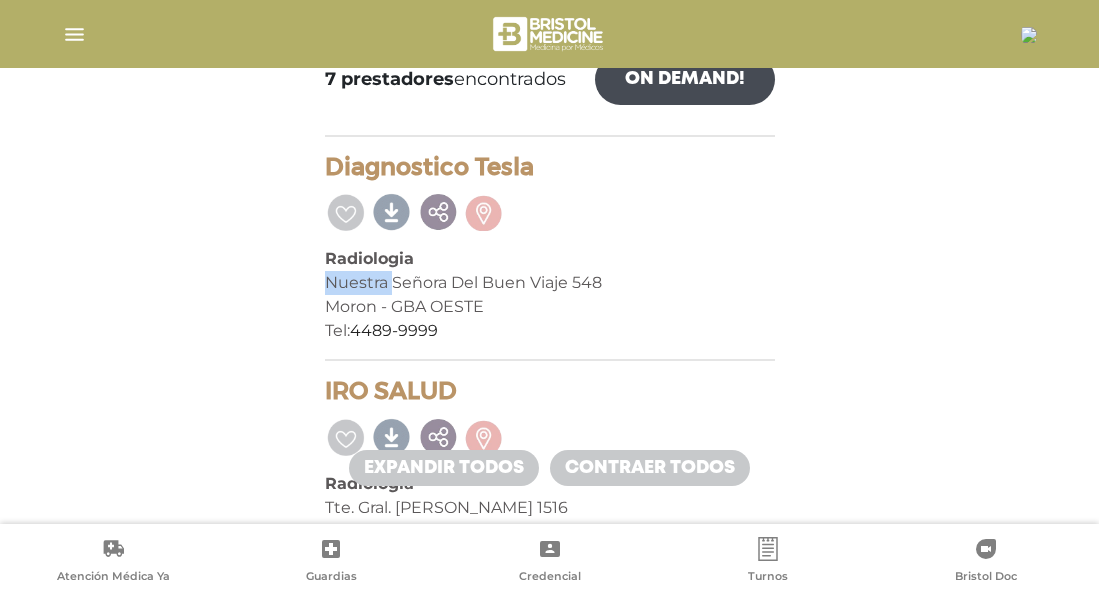 click on "Nuestra Señora Del Buen Viaje 548" at bounding box center [550, 283] 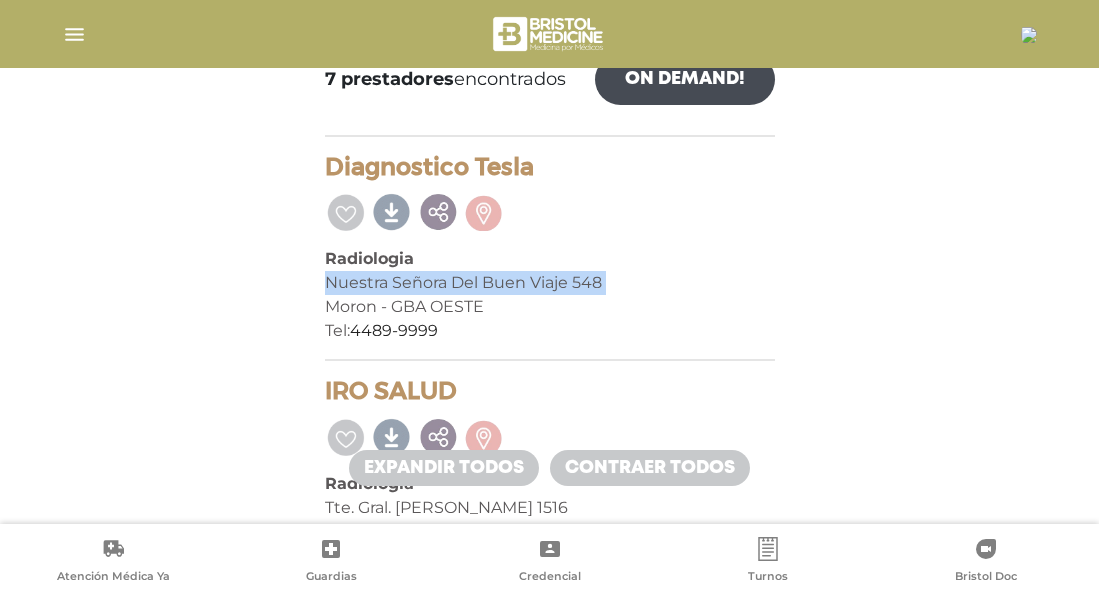 click on "Nuestra Señora Del Buen Viaje 548" at bounding box center [550, 283] 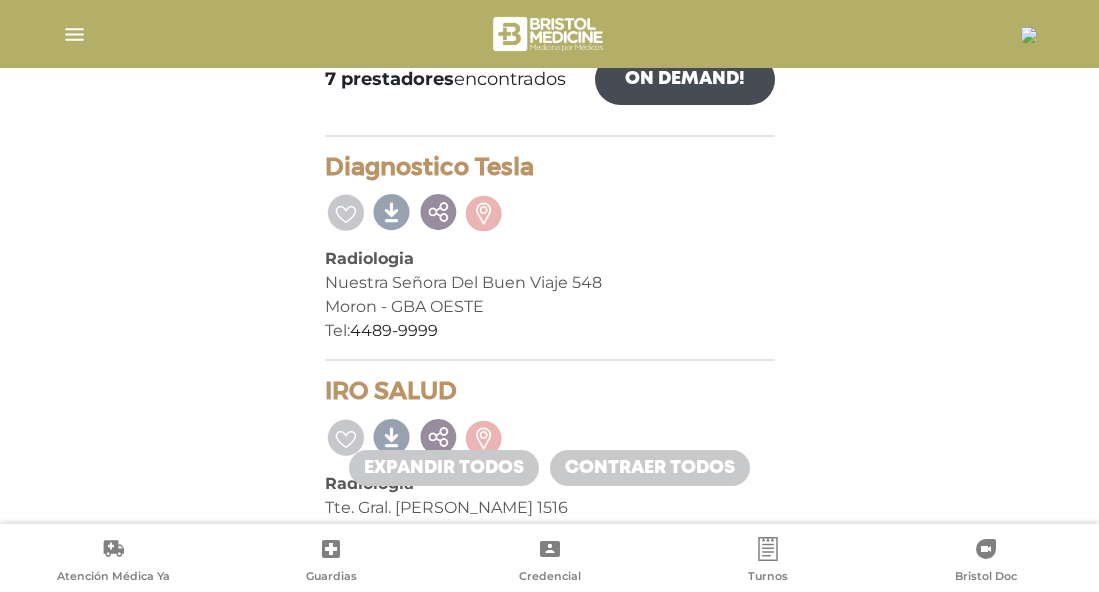 click on "Tel:  [PHONE_NUMBER]" at bounding box center (550, 331) 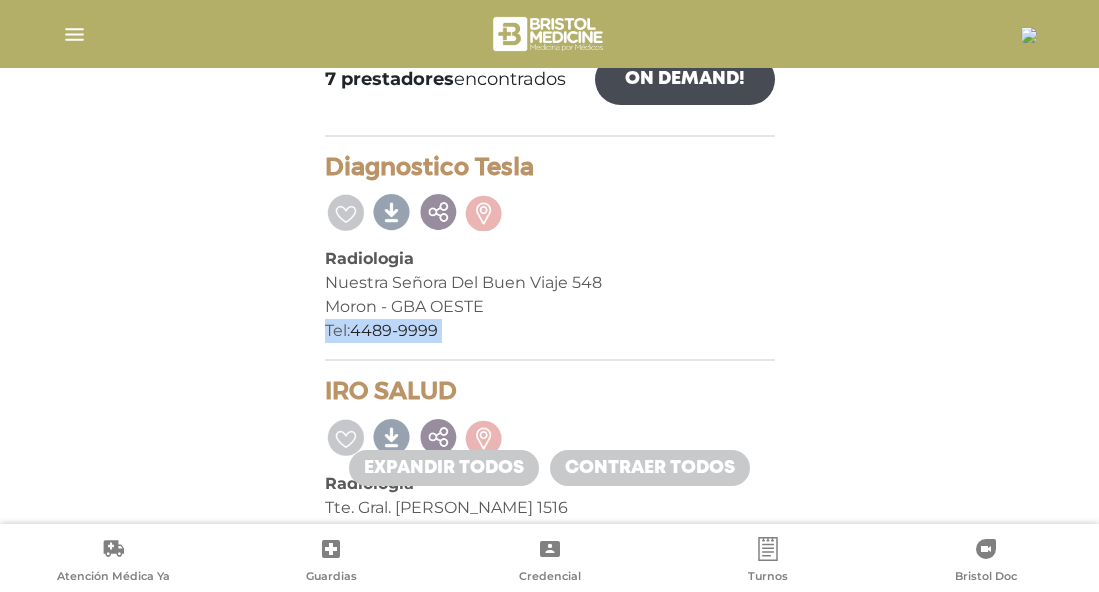 click on "Tel:  [PHONE_NUMBER]" at bounding box center [550, 331] 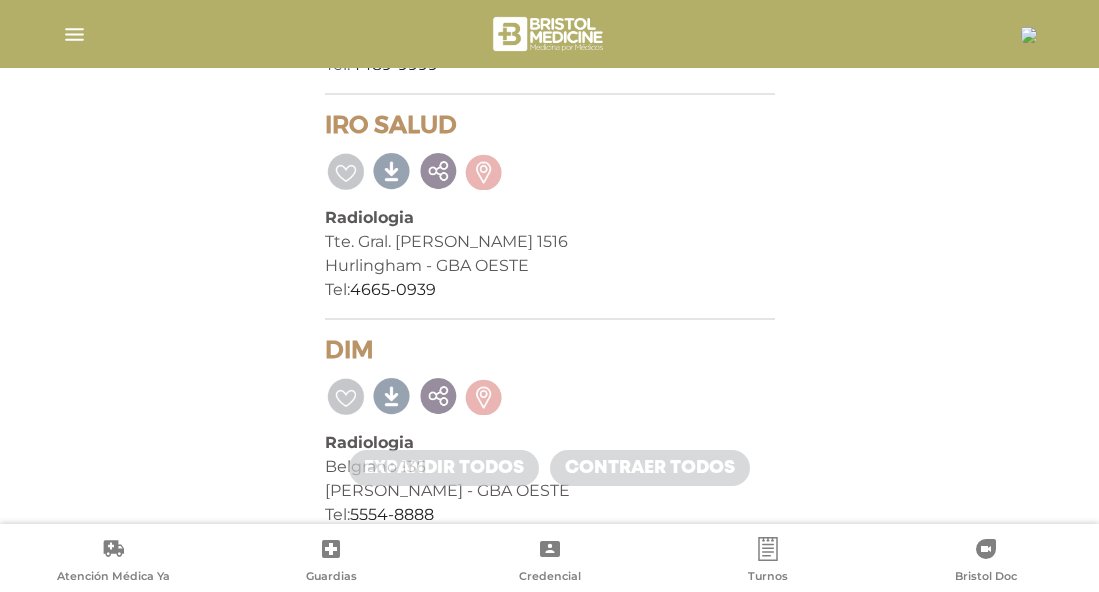 scroll, scrollTop: 700, scrollLeft: 0, axis: vertical 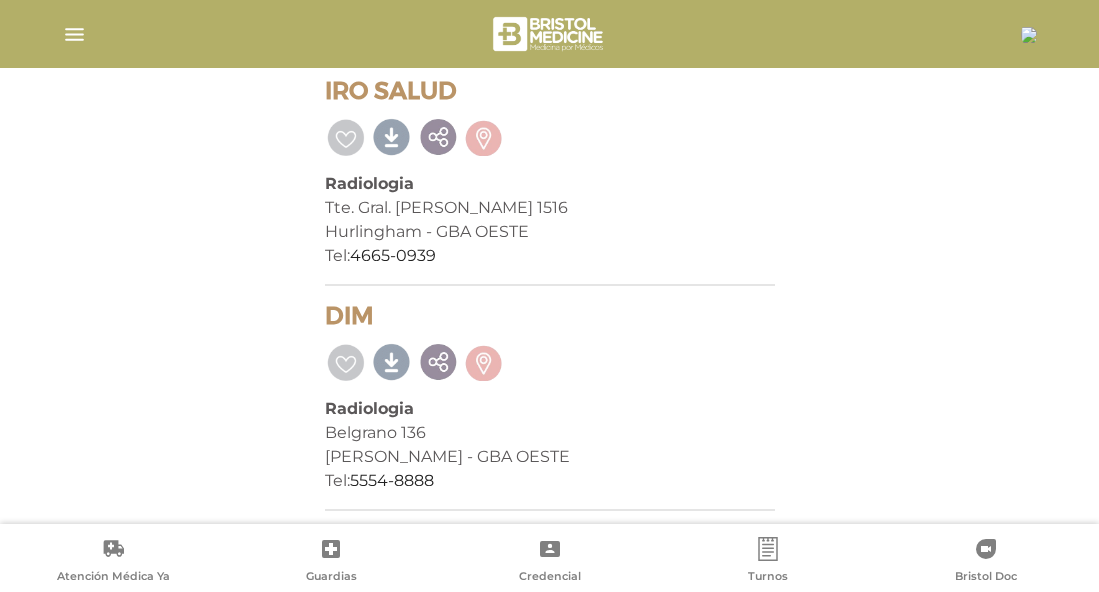 click on "Hurlingham - GBA OESTE" at bounding box center [550, 232] 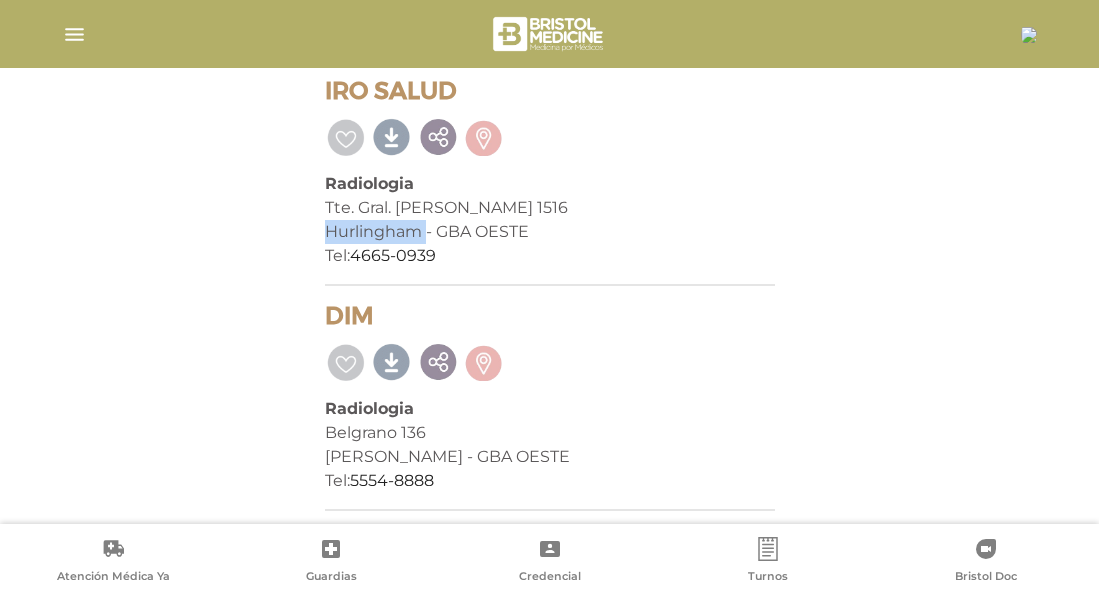 click on "Hurlingham - GBA OESTE" at bounding box center [550, 232] 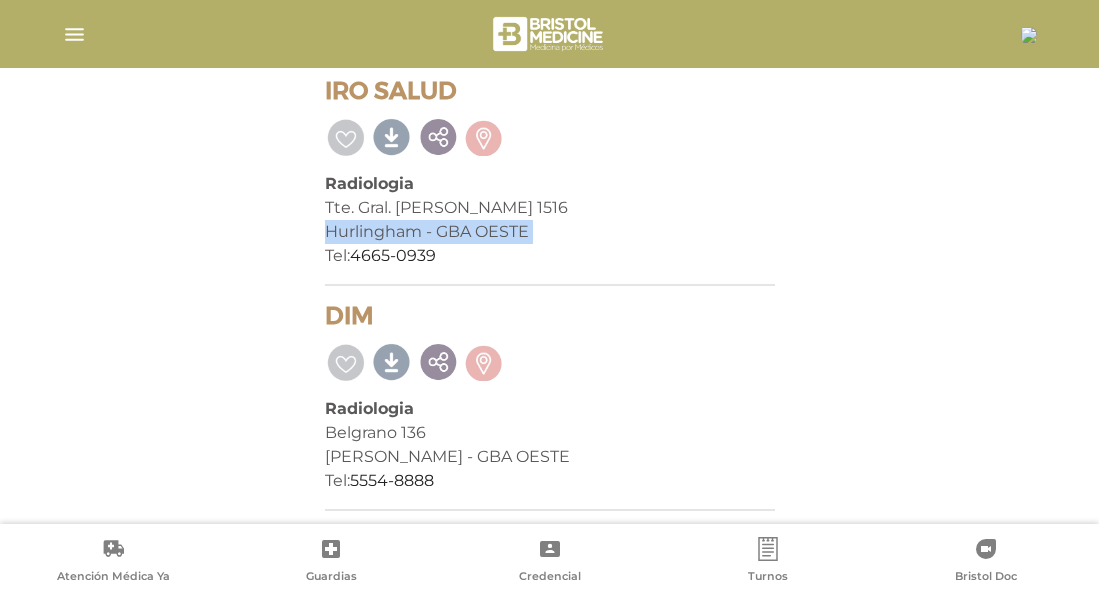 click on "Hurlingham - GBA OESTE" at bounding box center (550, 232) 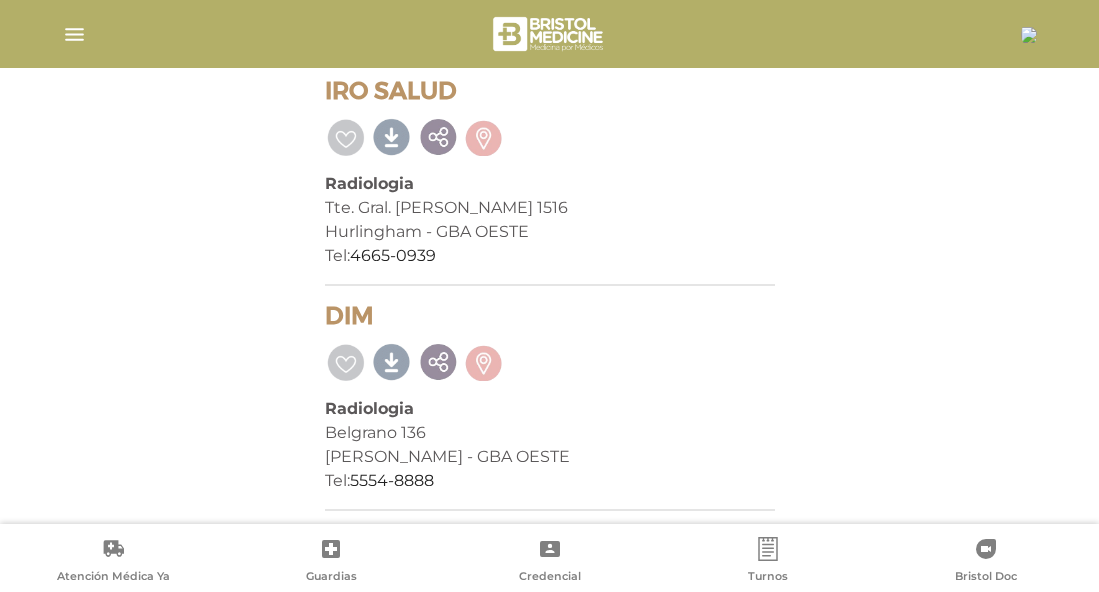 click on "Radiologia" at bounding box center [550, 184] 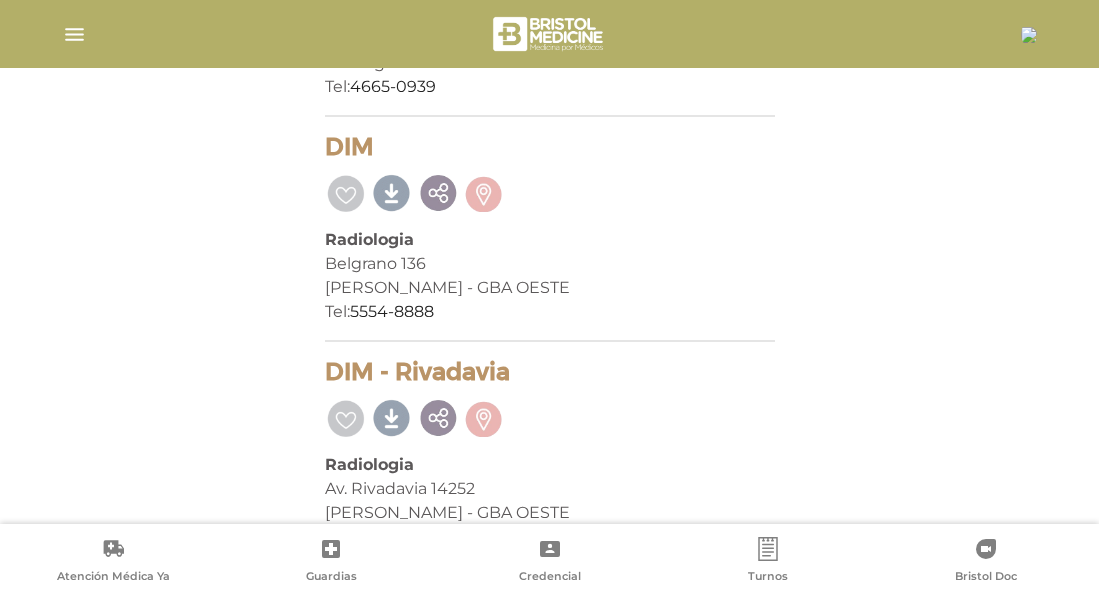 scroll, scrollTop: 900, scrollLeft: 0, axis: vertical 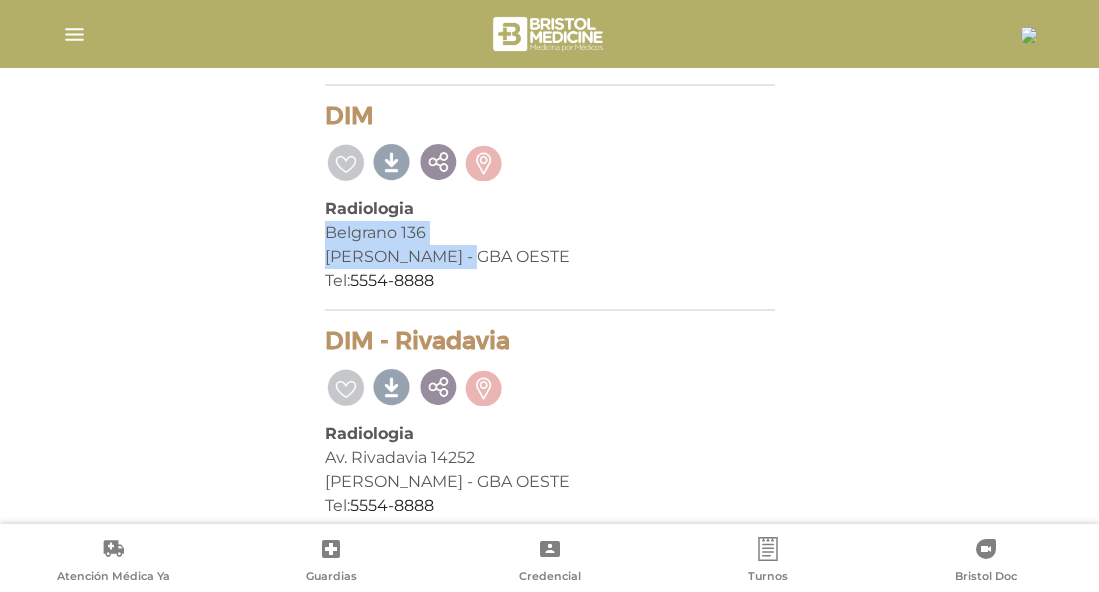 drag, startPoint x: 322, startPoint y: 234, endPoint x: 469, endPoint y: 246, distance: 147.48898 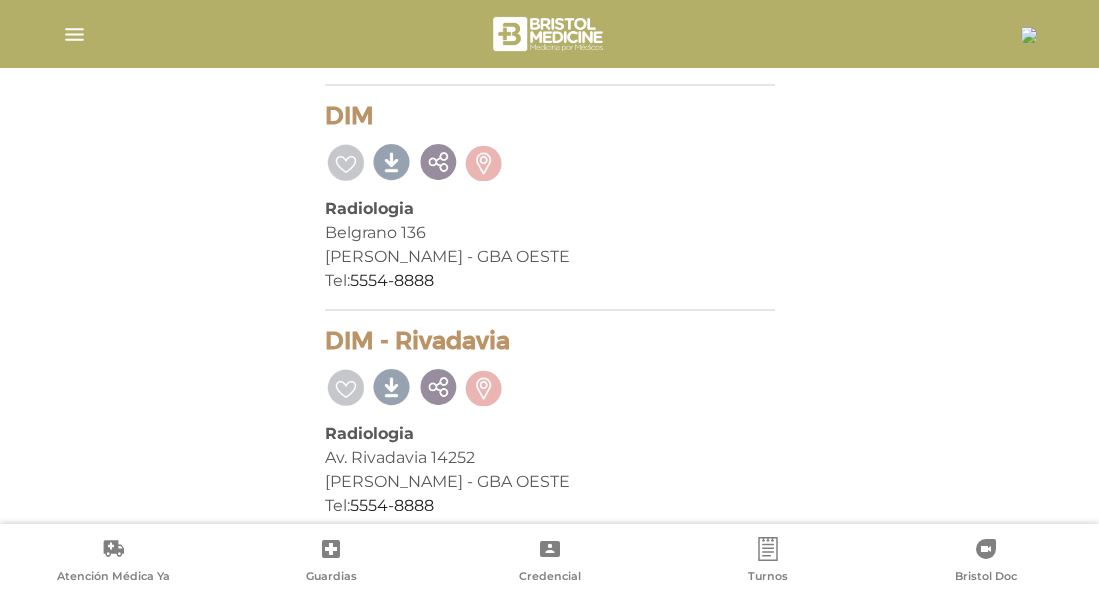 click on "Diagnostico Tesla
Radiologia 											 Nuestra Señora Del Buen [STREET_ADDRESS] 											 Tel:  [PHONE_NUMBER]
IRO SALUD
Radiologia 											 Tte. Gral. [PERSON_NAME] 1516 											 Hurlingham - [GEOGRAPHIC_DATA] 											 Tel:  [PHONE_NUMBER]
DIM" at bounding box center [550, 432] 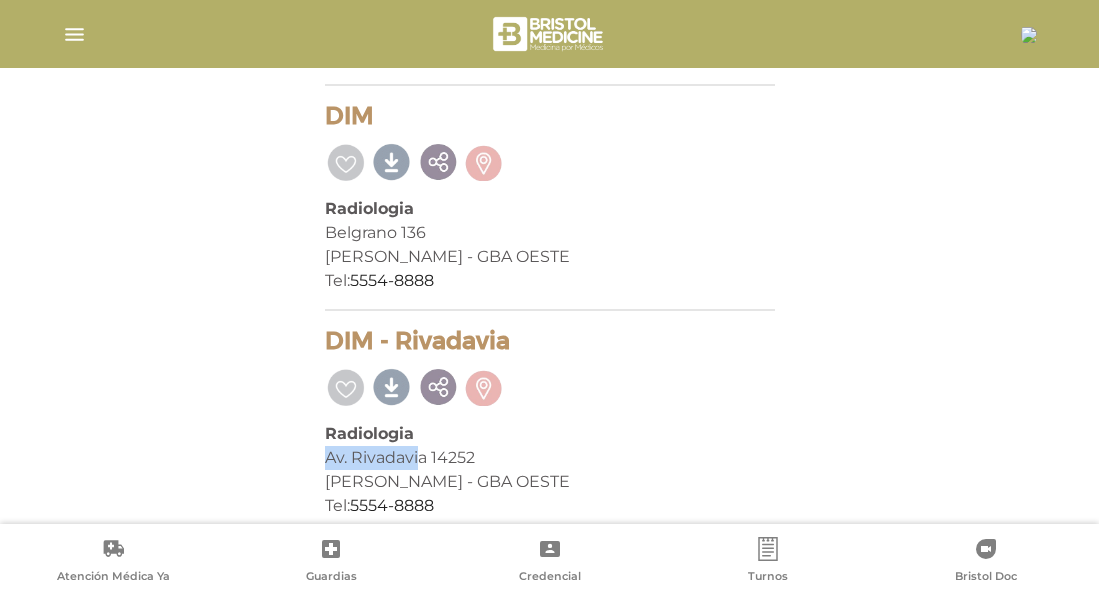 drag, startPoint x: 328, startPoint y: 454, endPoint x: 484, endPoint y: 470, distance: 156.81836 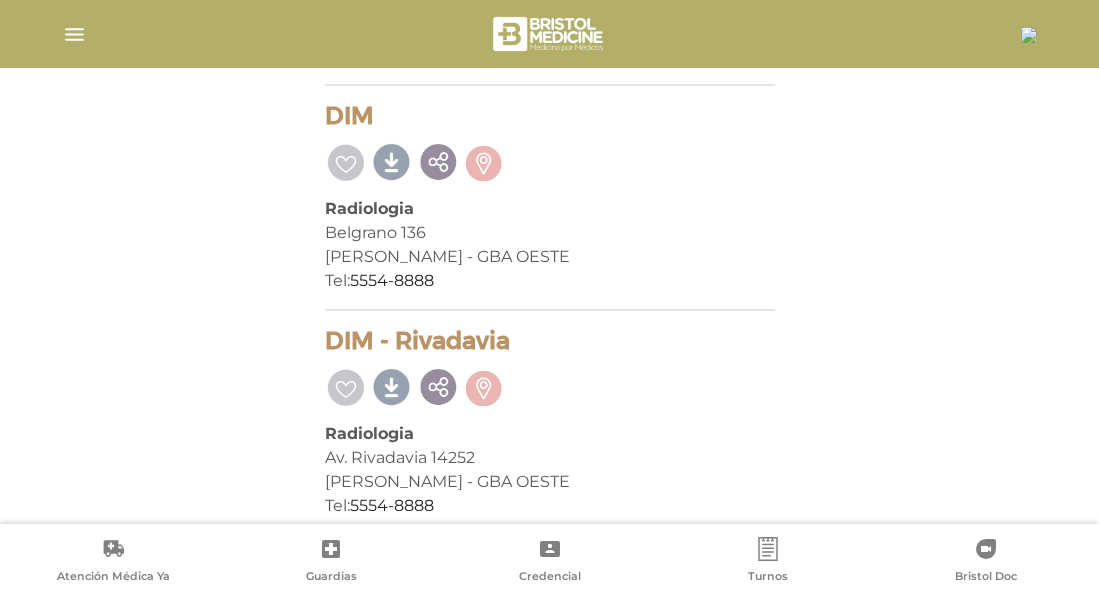 click on "[PERSON_NAME] - GBA OESTE" at bounding box center [550, 482] 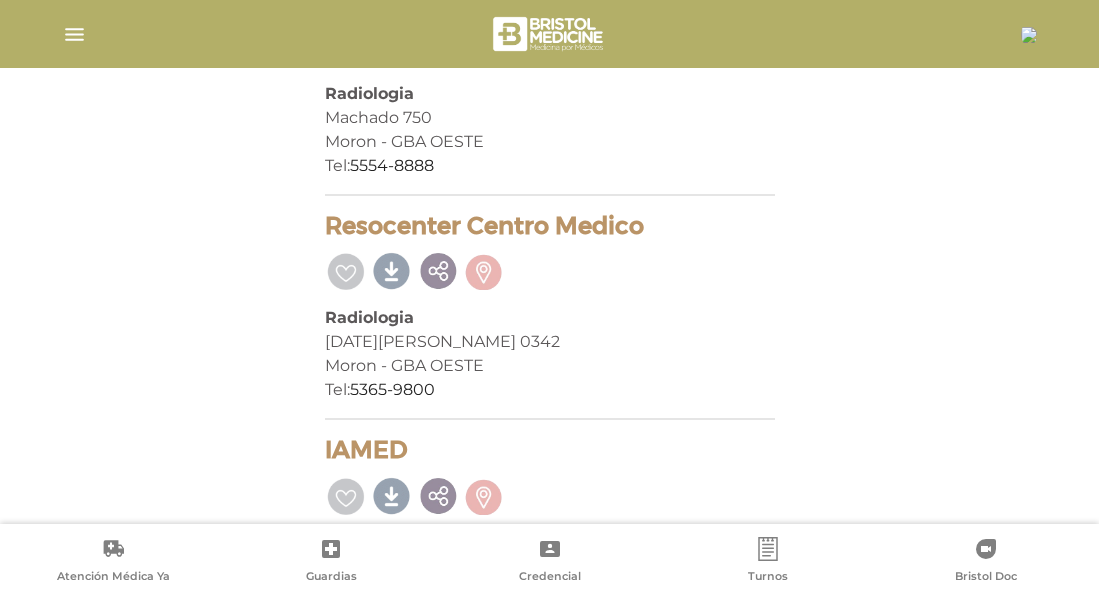 scroll, scrollTop: 1500, scrollLeft: 0, axis: vertical 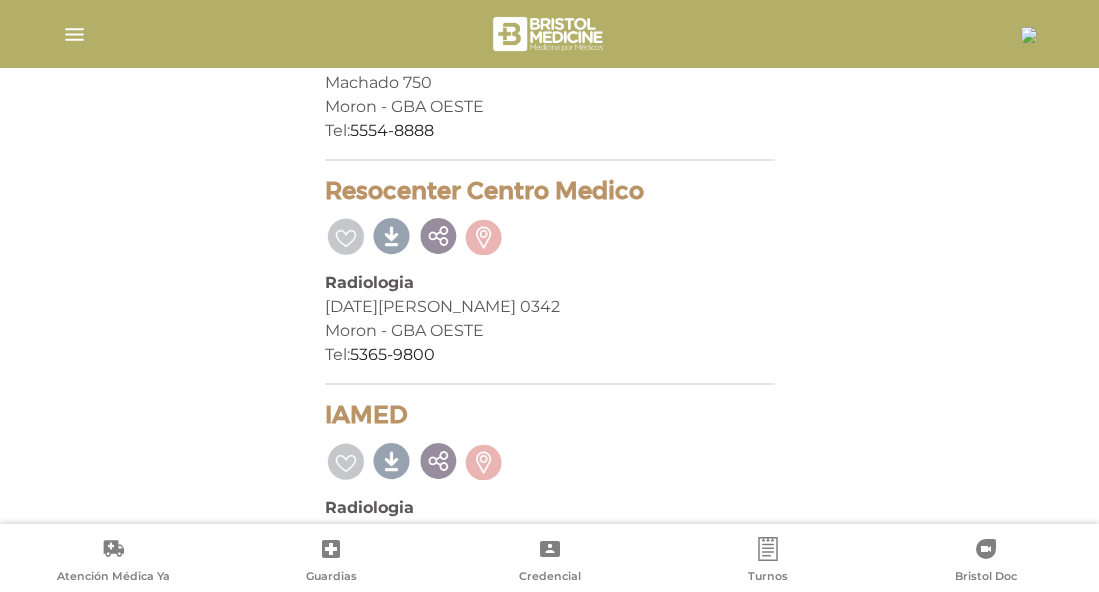 click on "Resocenter Centro Medico" at bounding box center (550, 191) 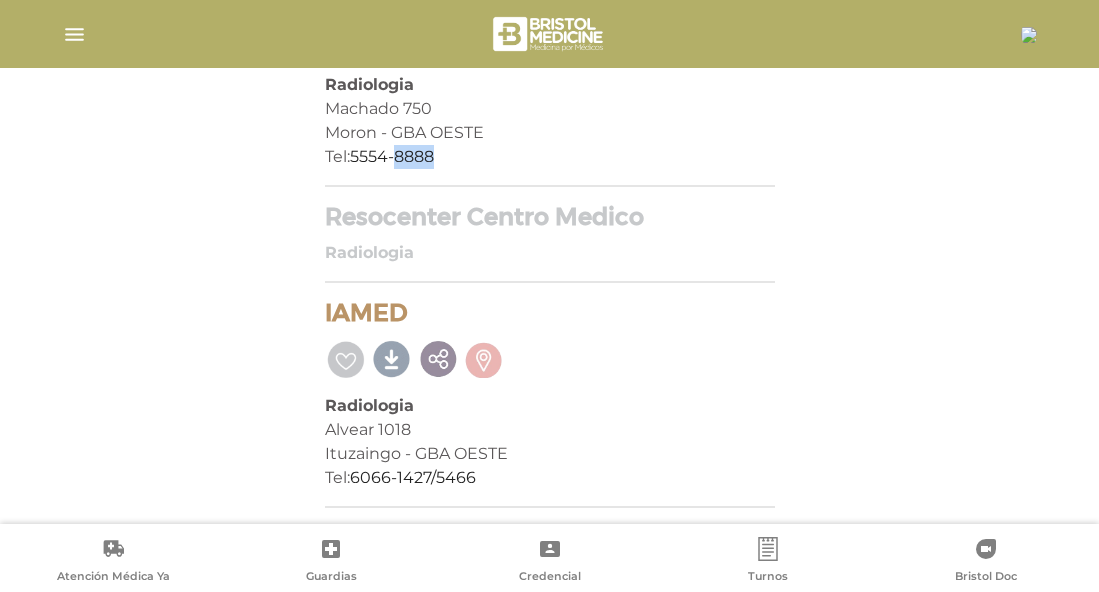 click on "DIM CEPEM
Radiologia 											 [PERSON_NAME] 750 											 Moron - GBA OESTE 											 Tel:  [PHONE_NUMBER]" at bounding box center [550, 82] 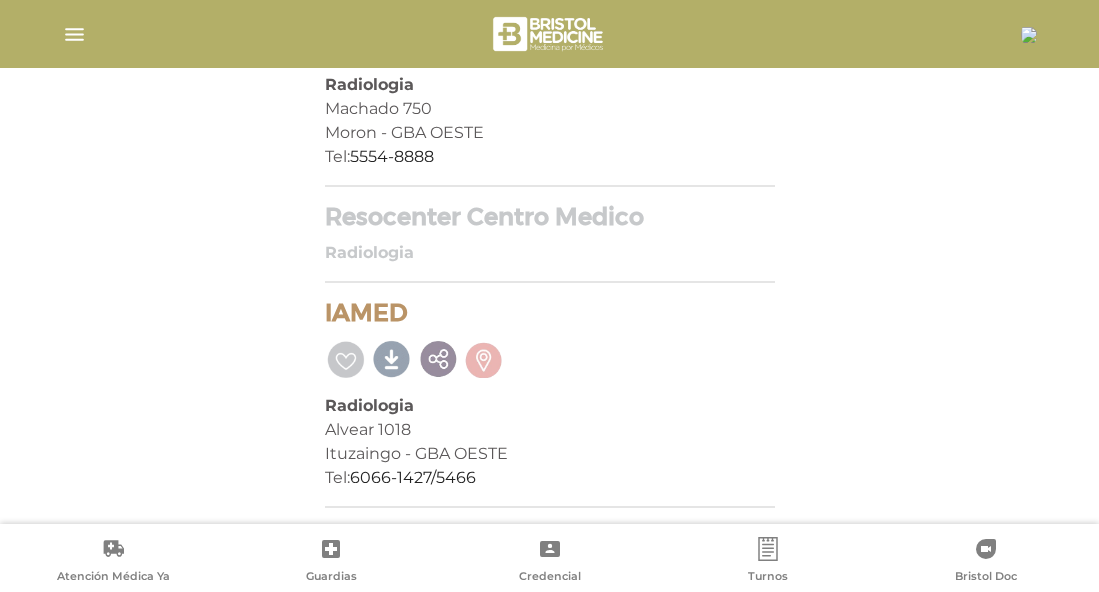 click on "Resocenter Centro Medico" at bounding box center (550, 217) 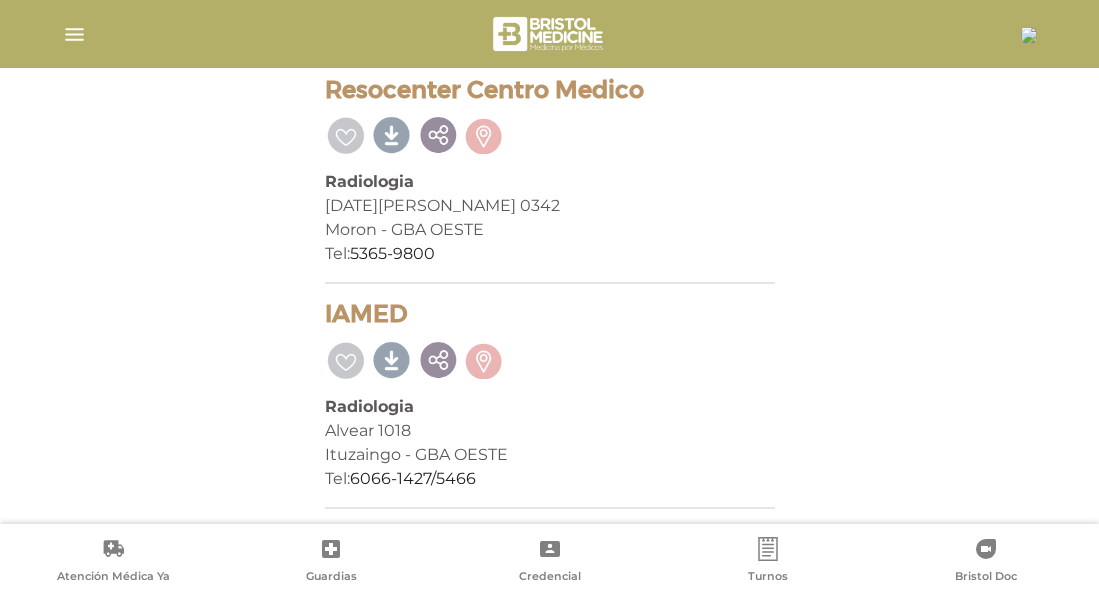 scroll, scrollTop: 1602, scrollLeft: 0, axis: vertical 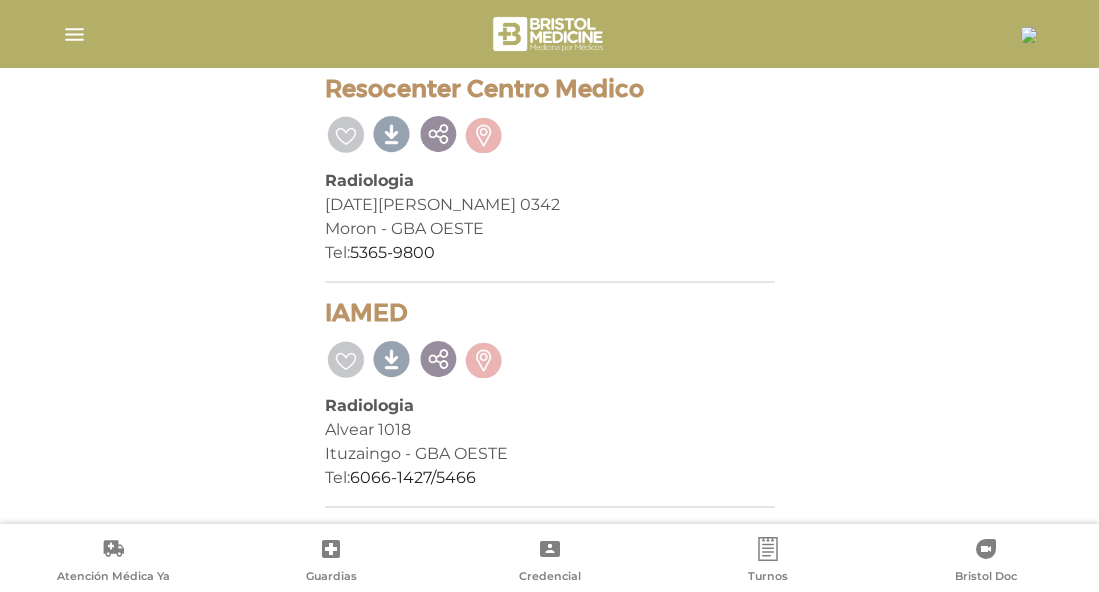 click on "[DATE][PERSON_NAME] 0342" at bounding box center [550, 205] 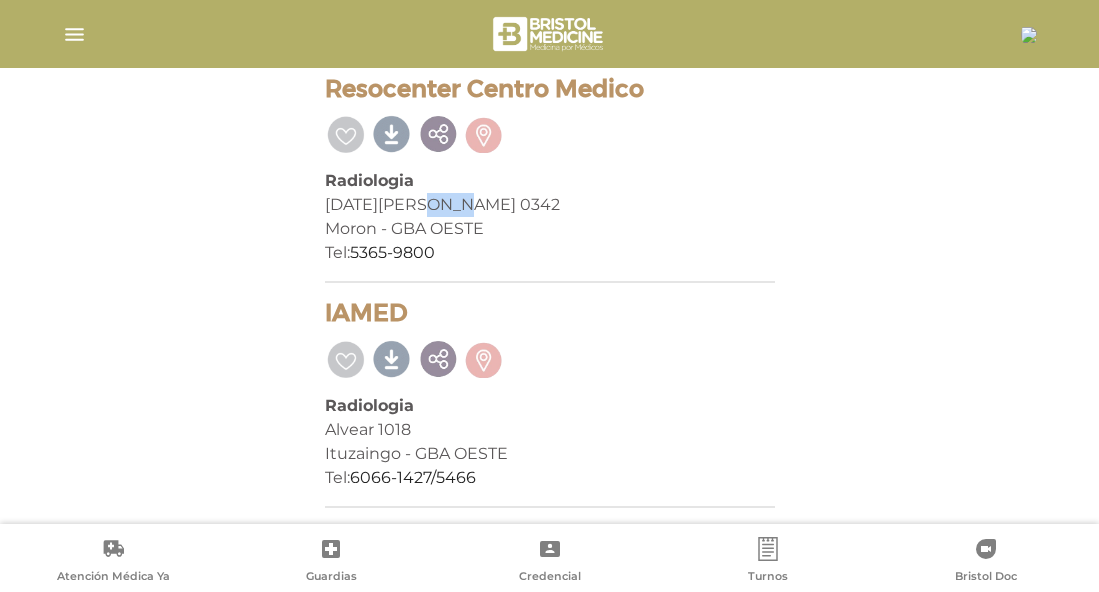click on "[DATE][PERSON_NAME] 0342" at bounding box center [550, 205] 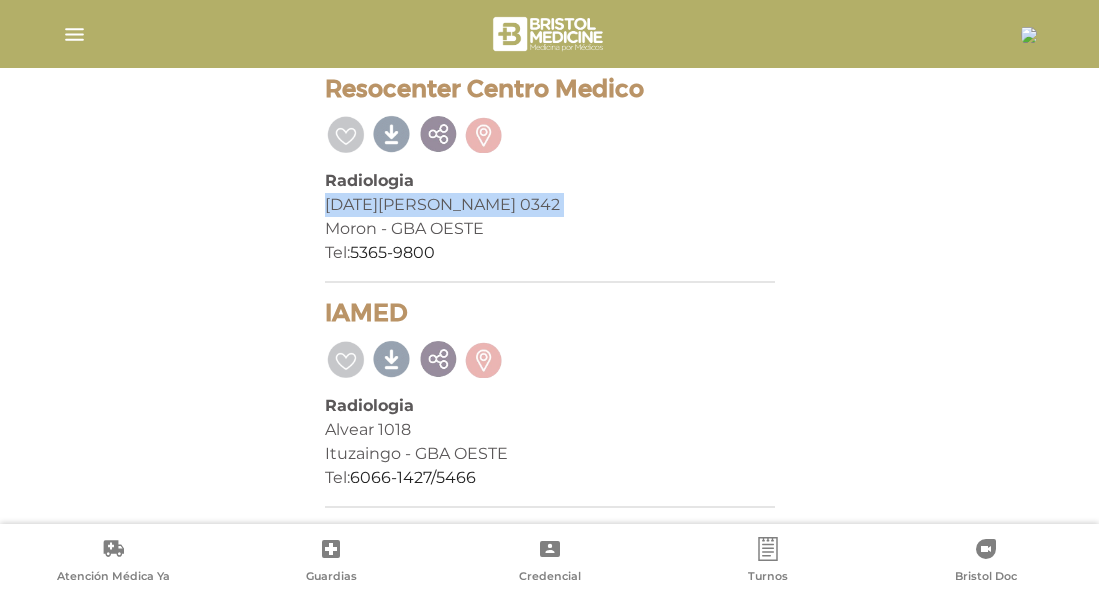 click on "[DATE][PERSON_NAME] 0342" at bounding box center (550, 205) 